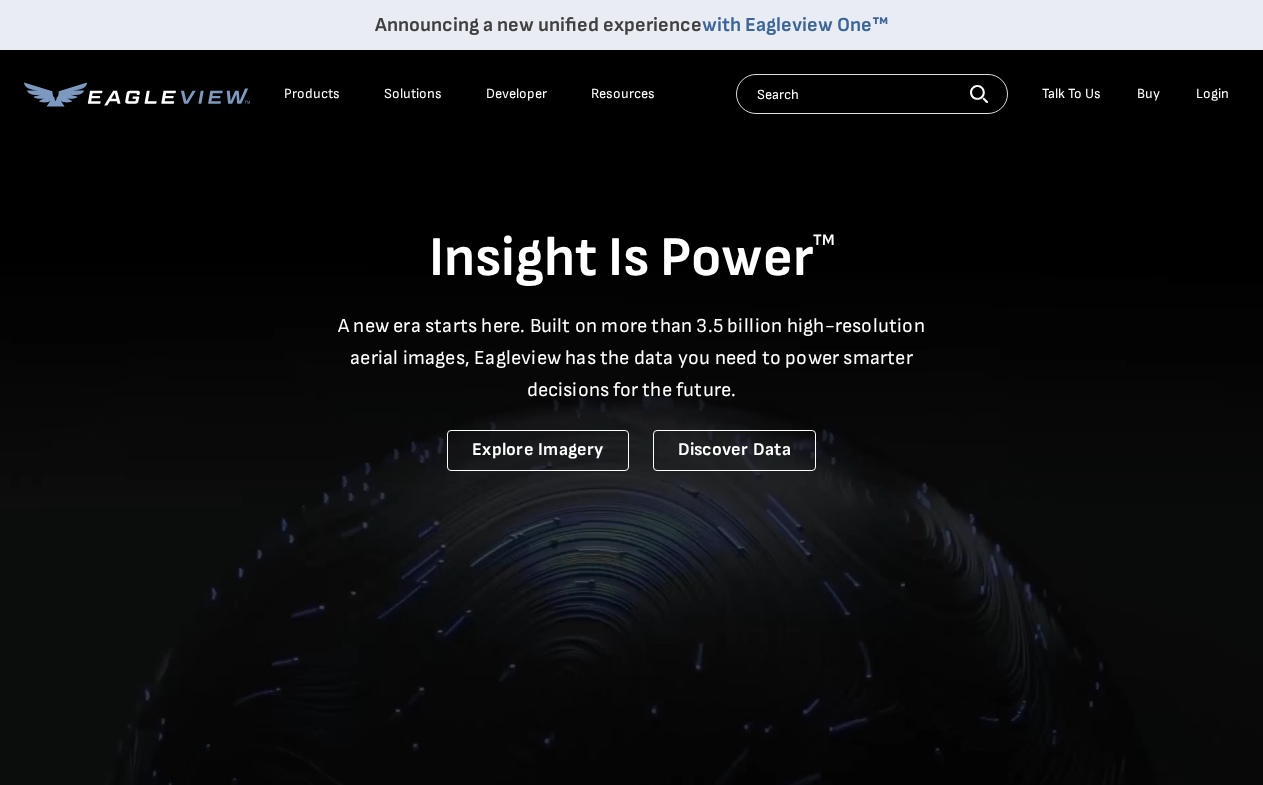 scroll, scrollTop: 0, scrollLeft: 0, axis: both 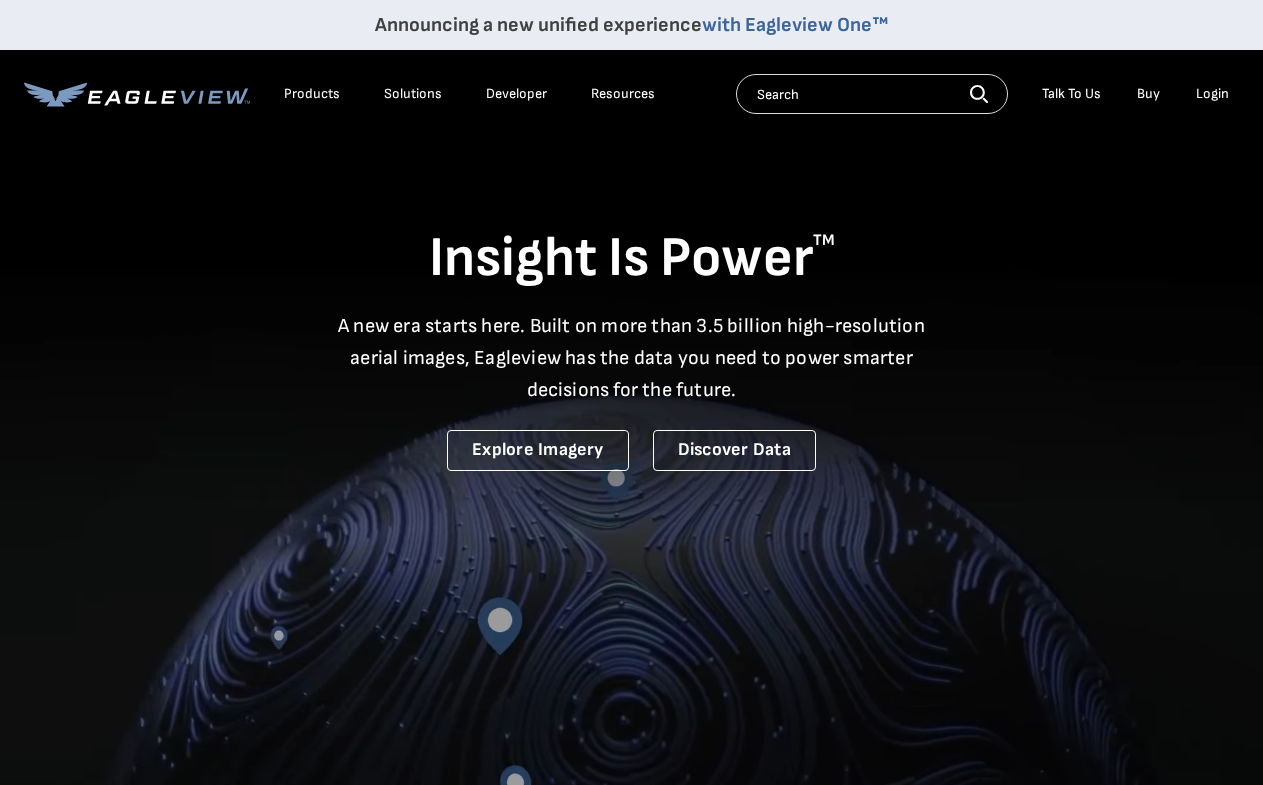 click on "Login" at bounding box center (1212, 94) 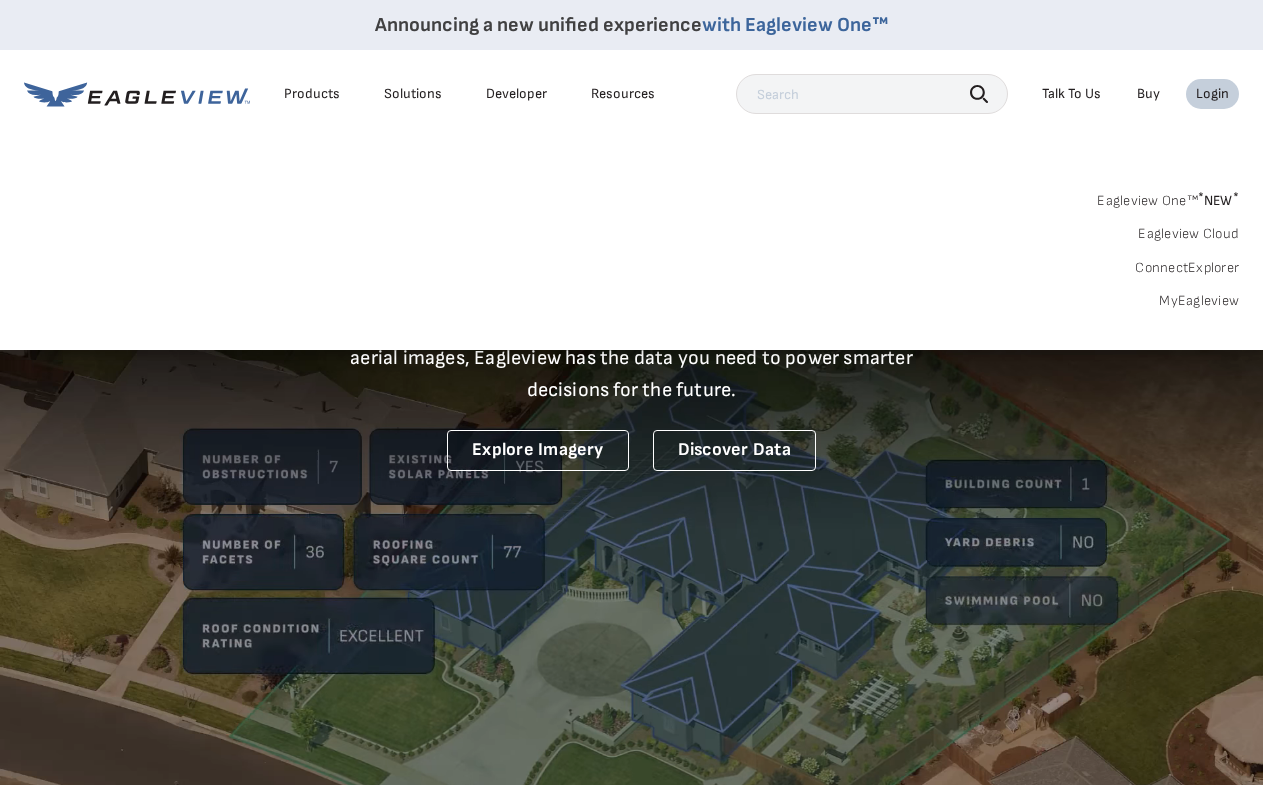 click on "MyEagleview" at bounding box center (1199, 301) 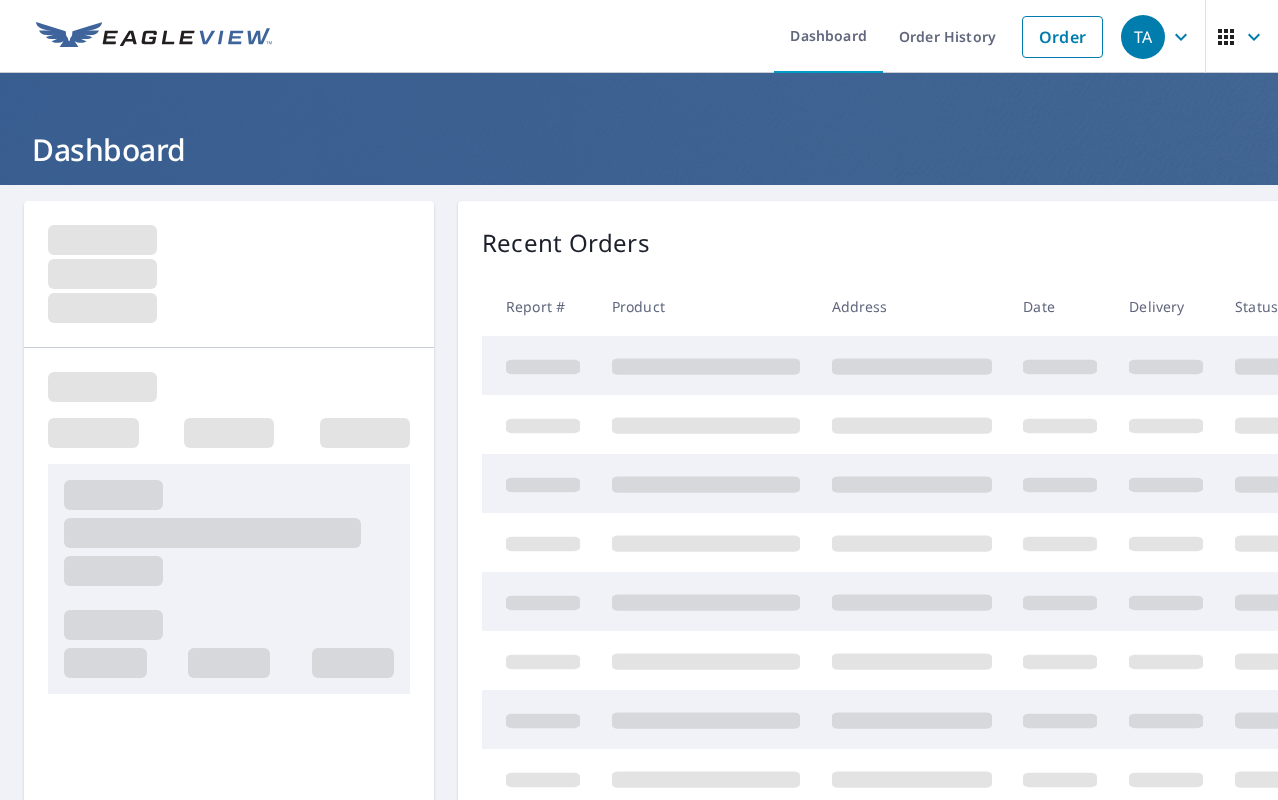 scroll, scrollTop: 0, scrollLeft: 0, axis: both 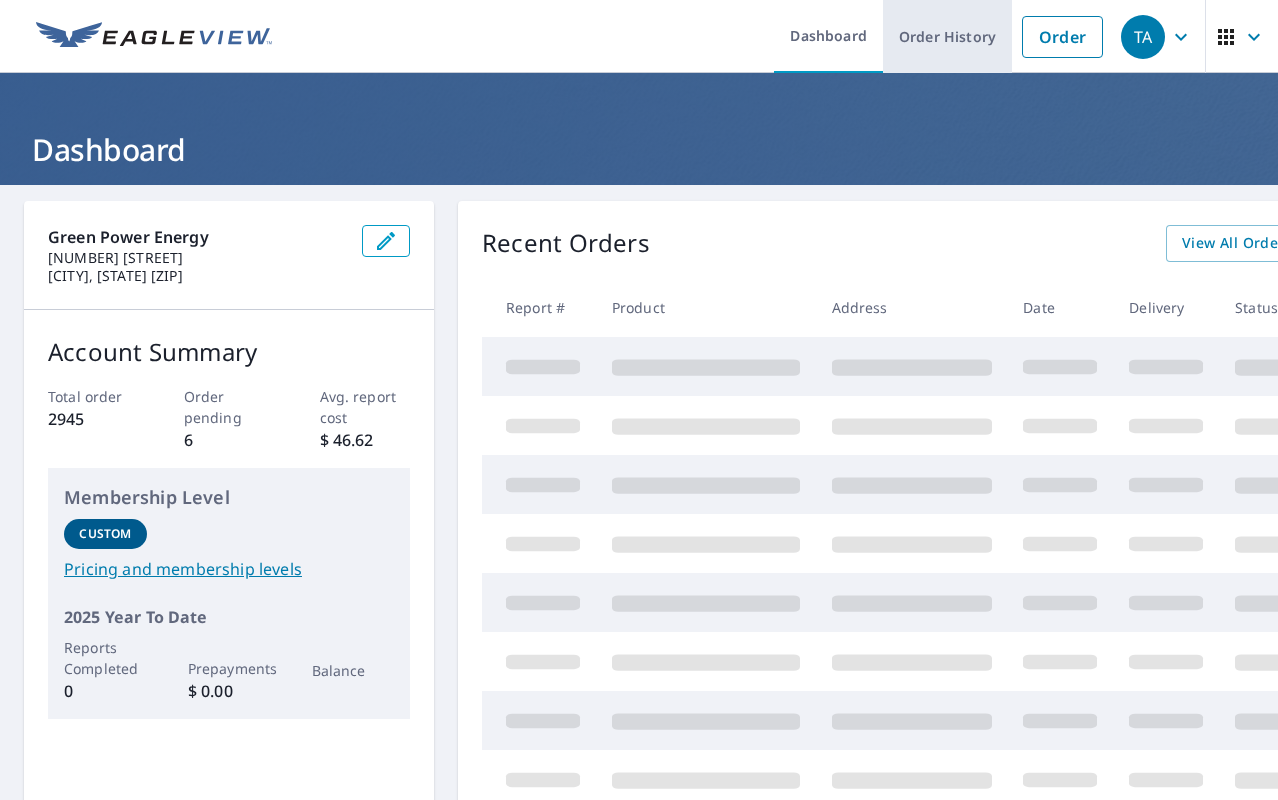 click on "Order History" at bounding box center [947, 36] 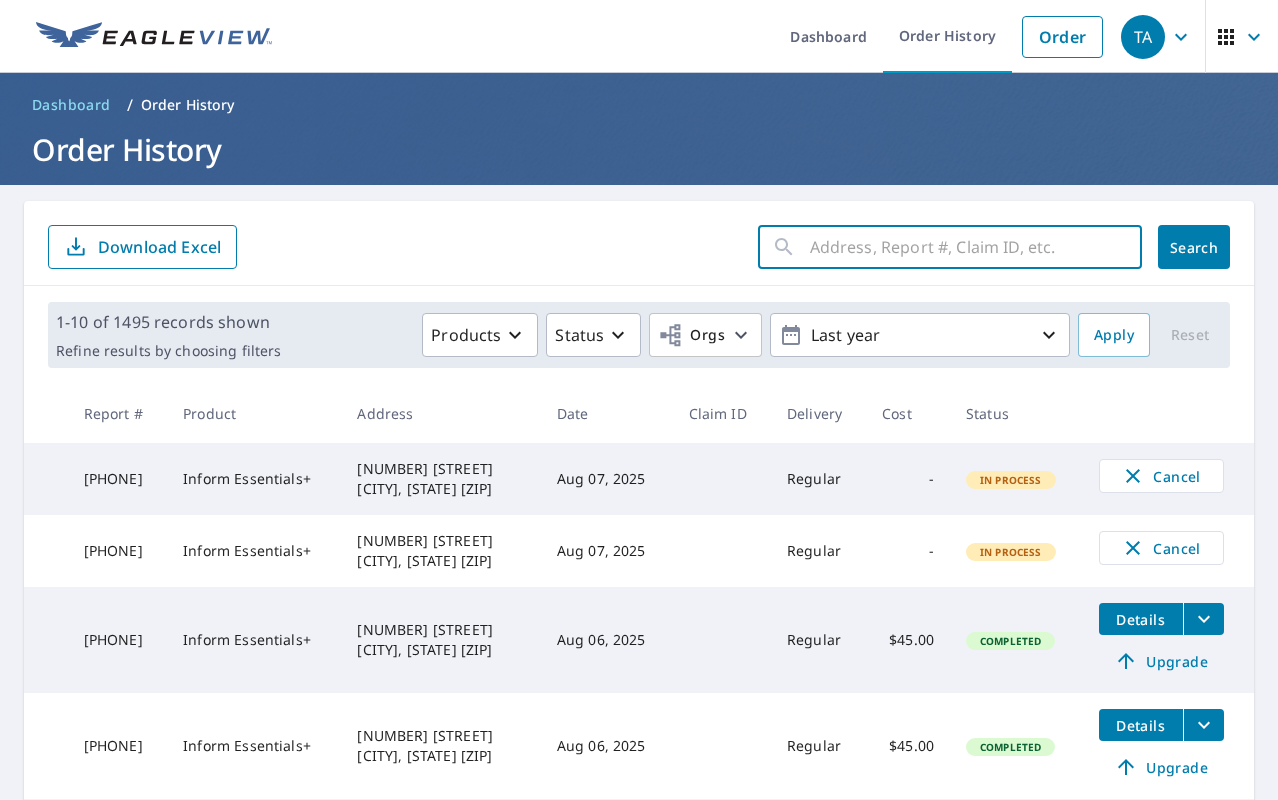 click at bounding box center [976, 247] 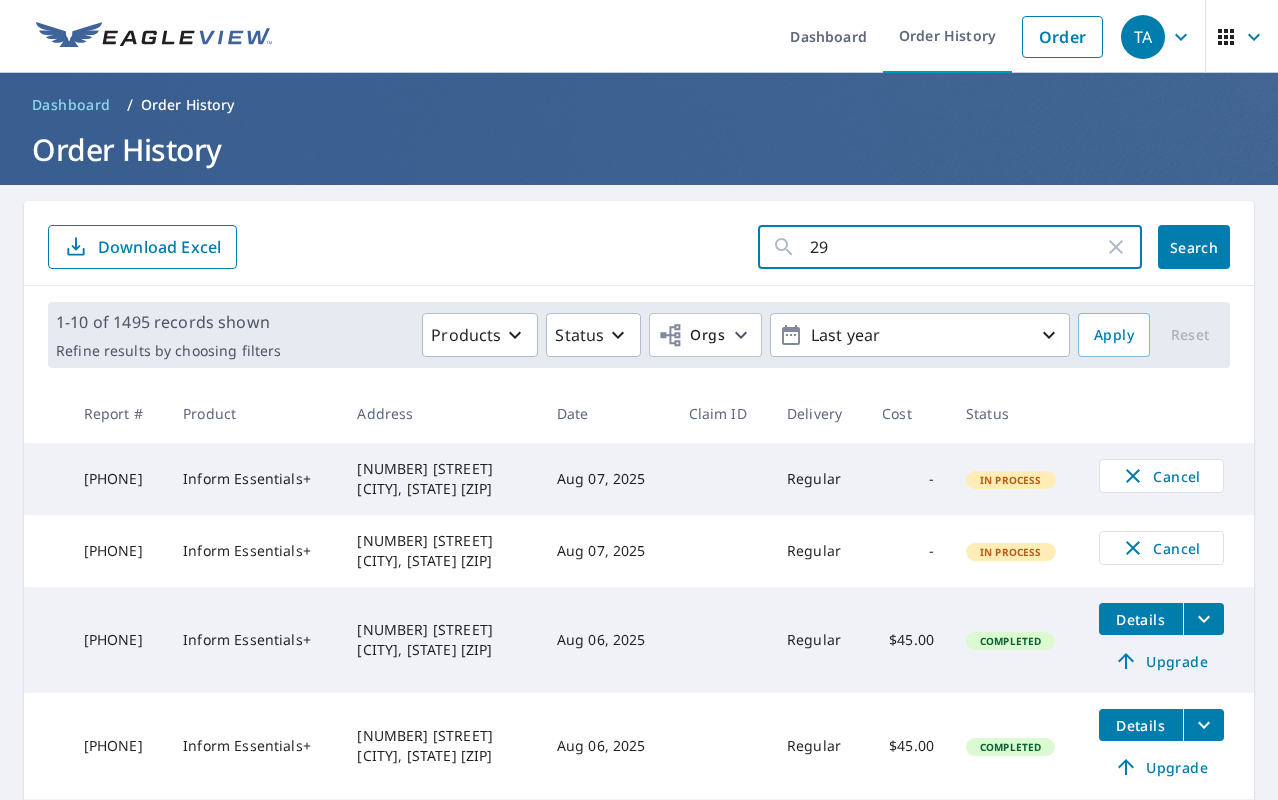 type on "291" 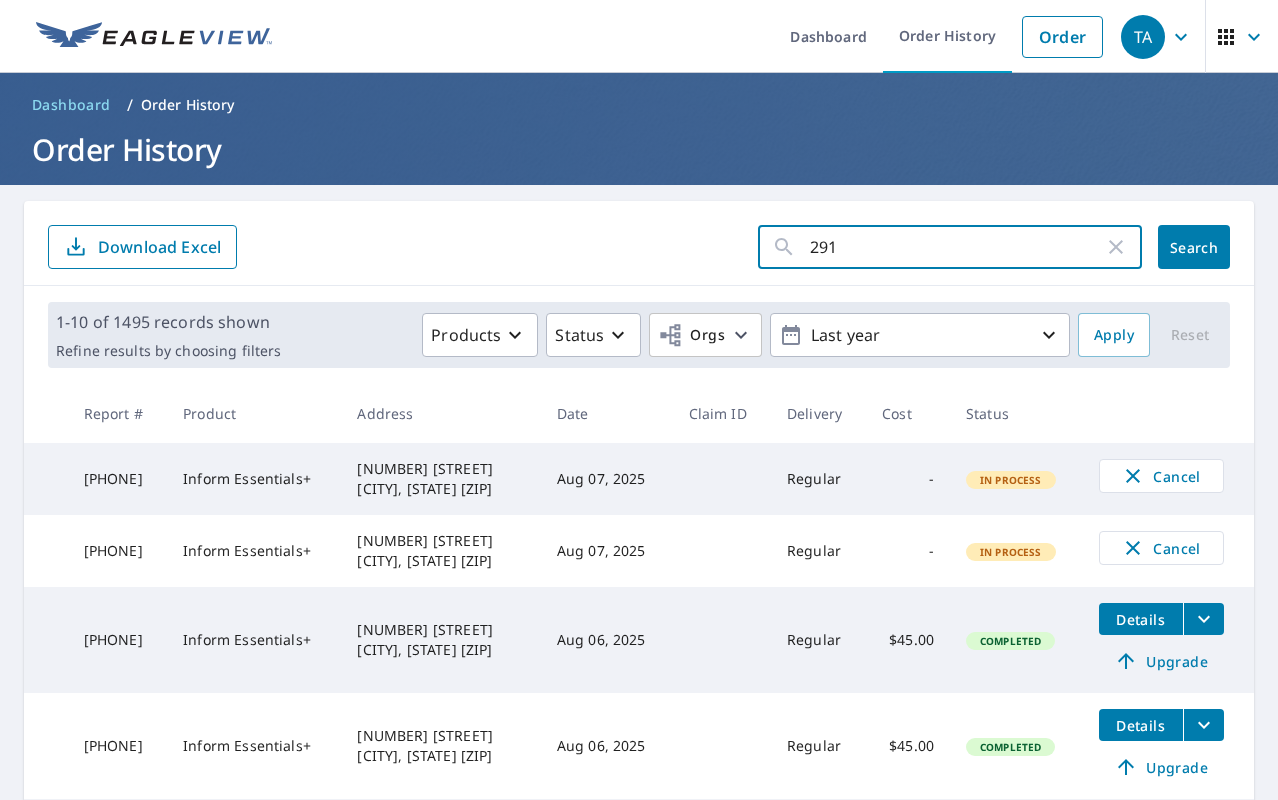 click on "Search" 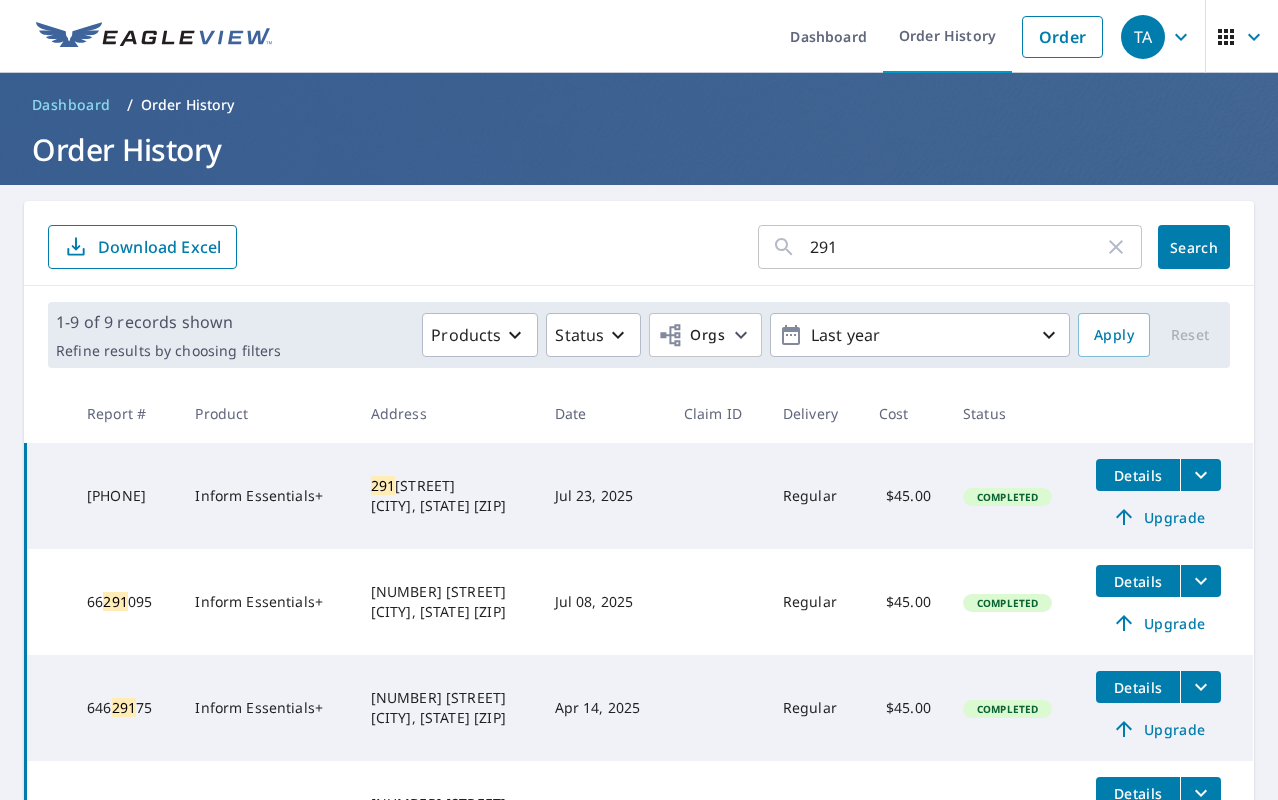 click 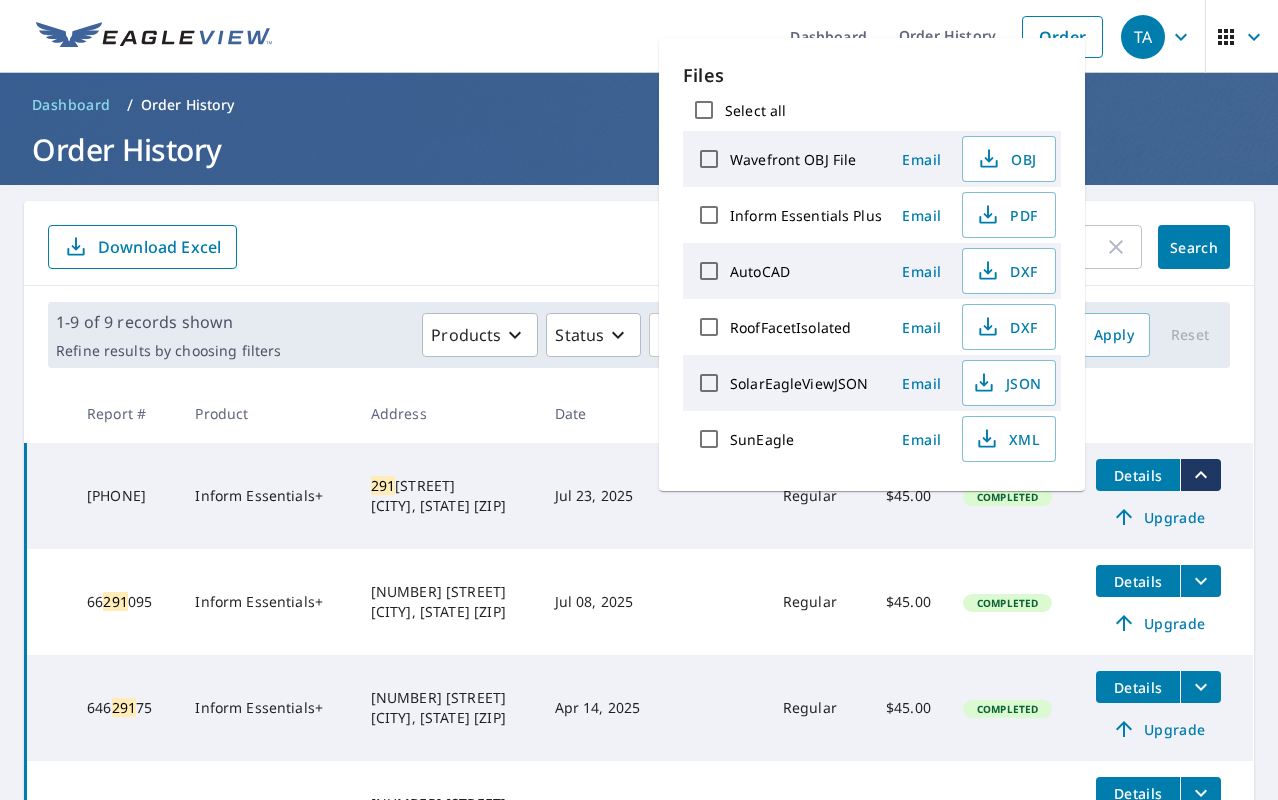 click on "Inform Essentials Plus" at bounding box center (709, 215) 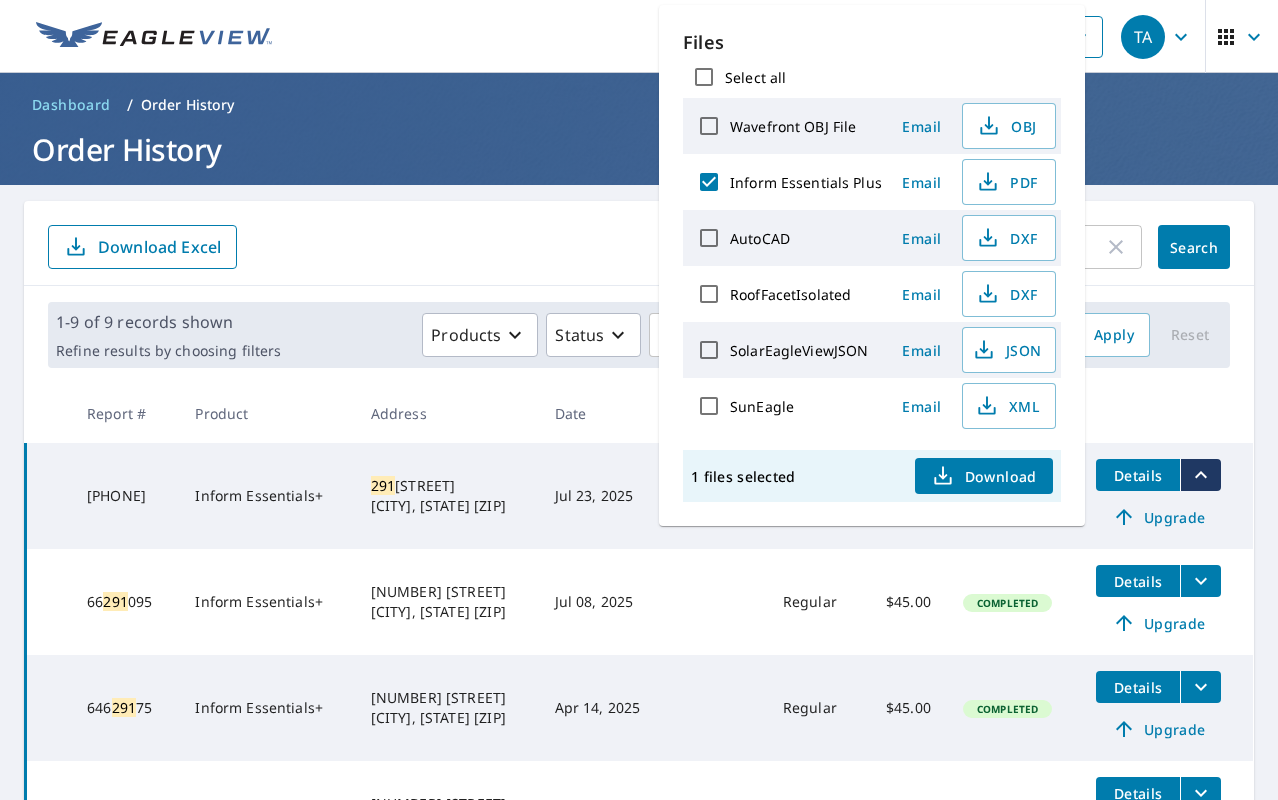 click on "RoofFacetIsolated" at bounding box center [709, 294] 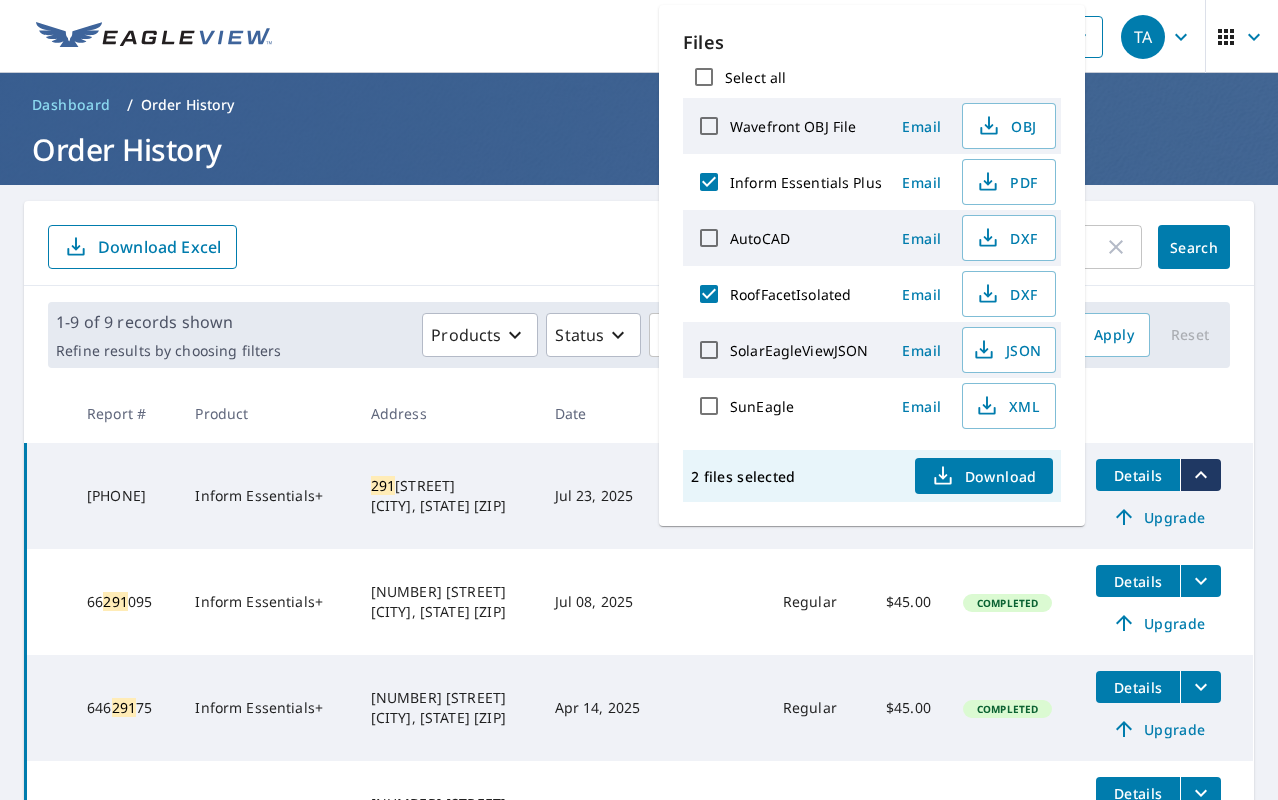 click on "Download" at bounding box center (984, 476) 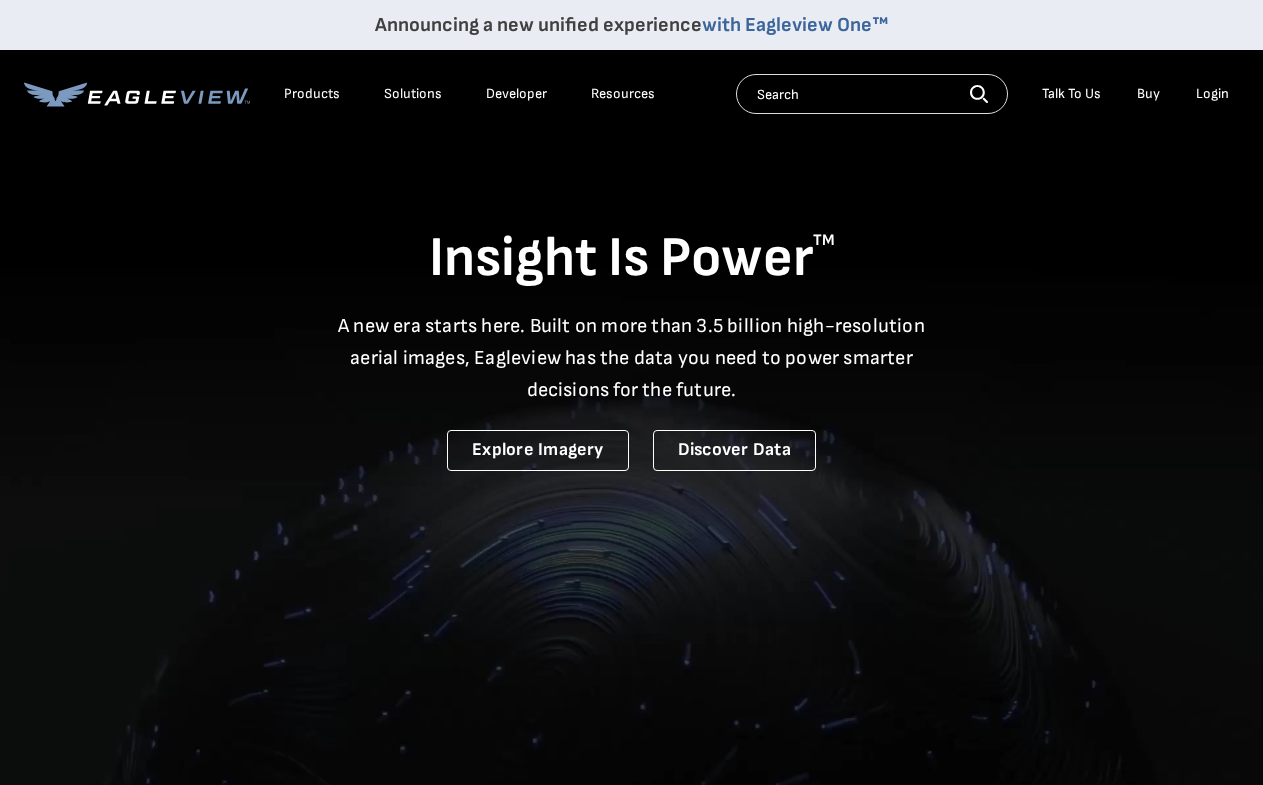 scroll, scrollTop: 0, scrollLeft: 0, axis: both 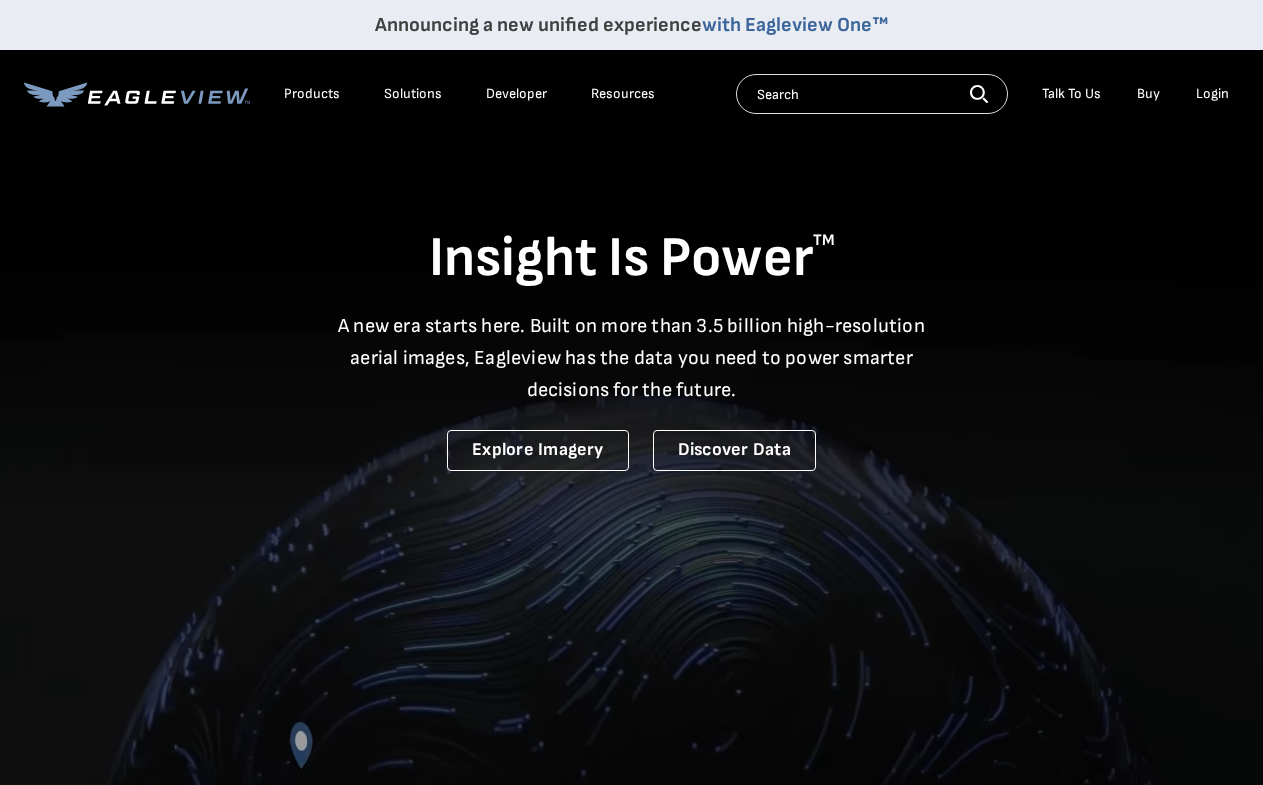 click on "Login" at bounding box center (1212, 94) 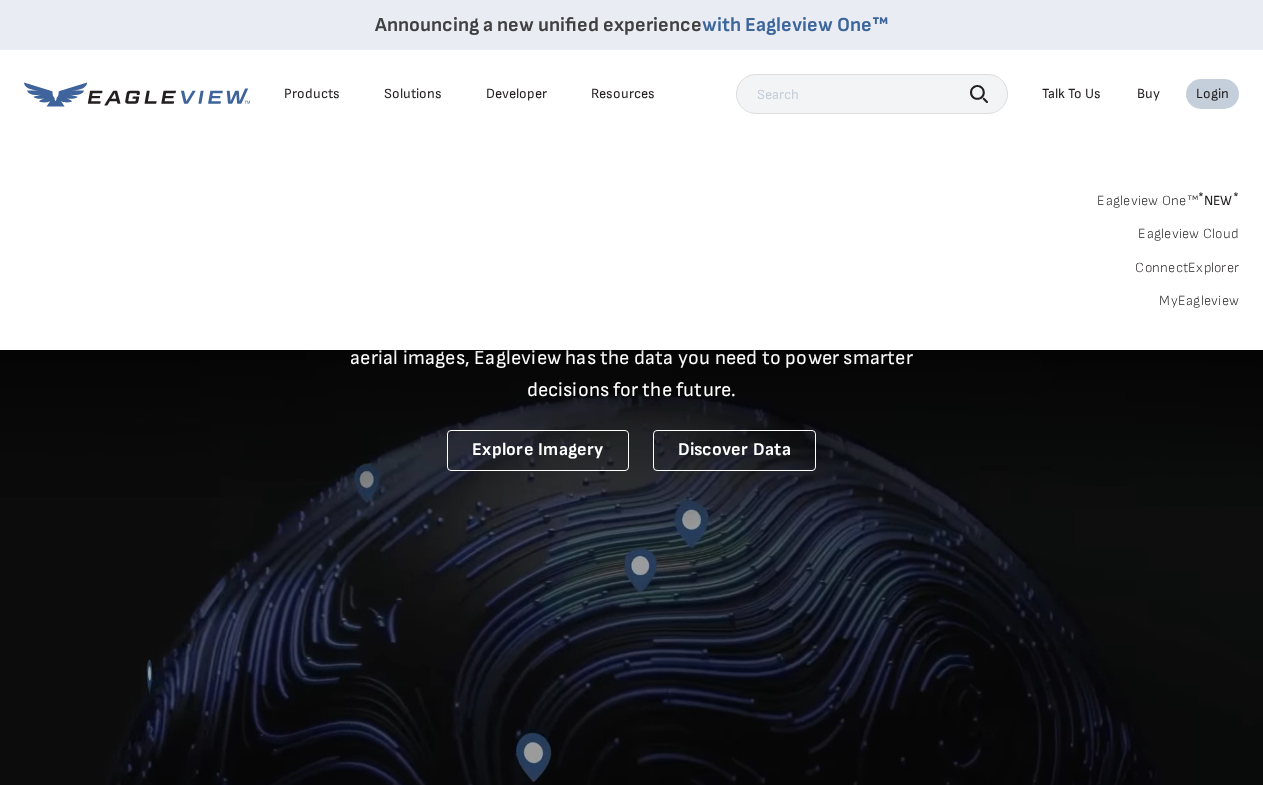 click on "MyEagleview" at bounding box center (1199, 301) 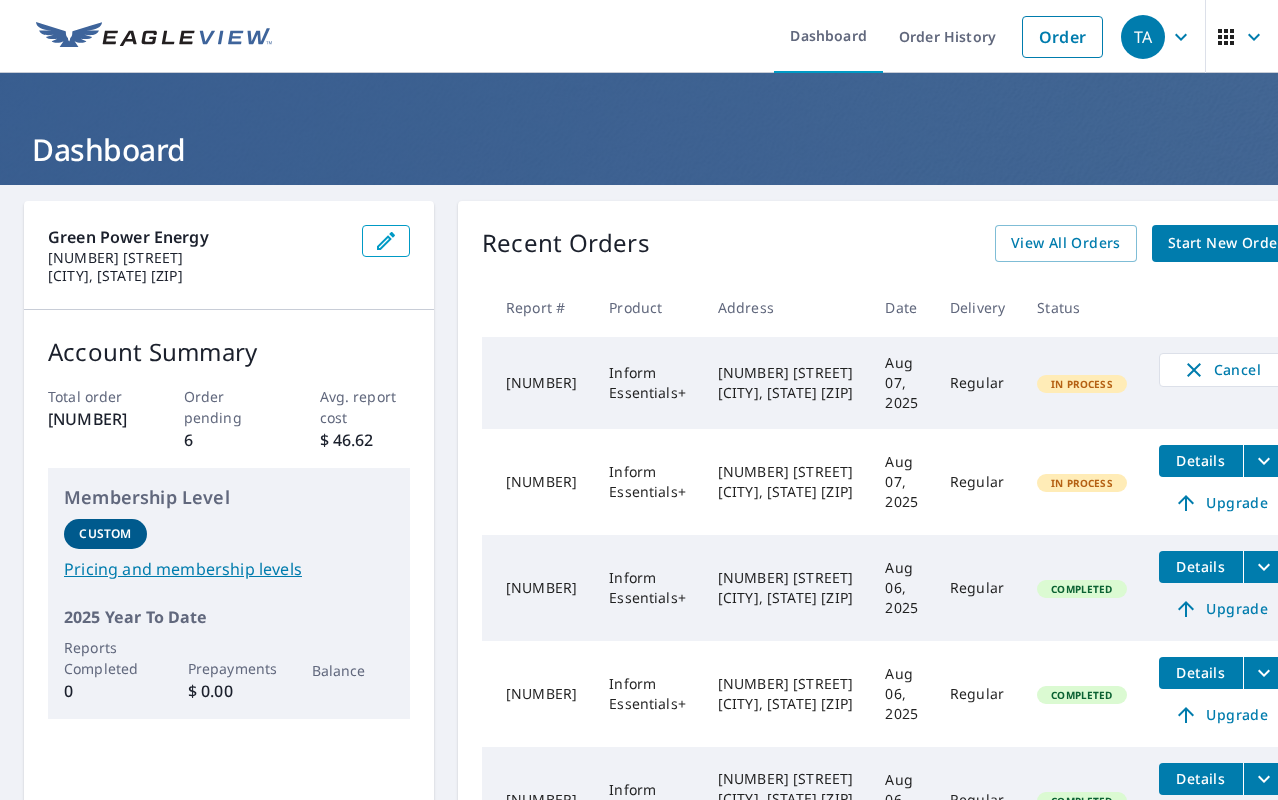 scroll, scrollTop: 0, scrollLeft: 0, axis: both 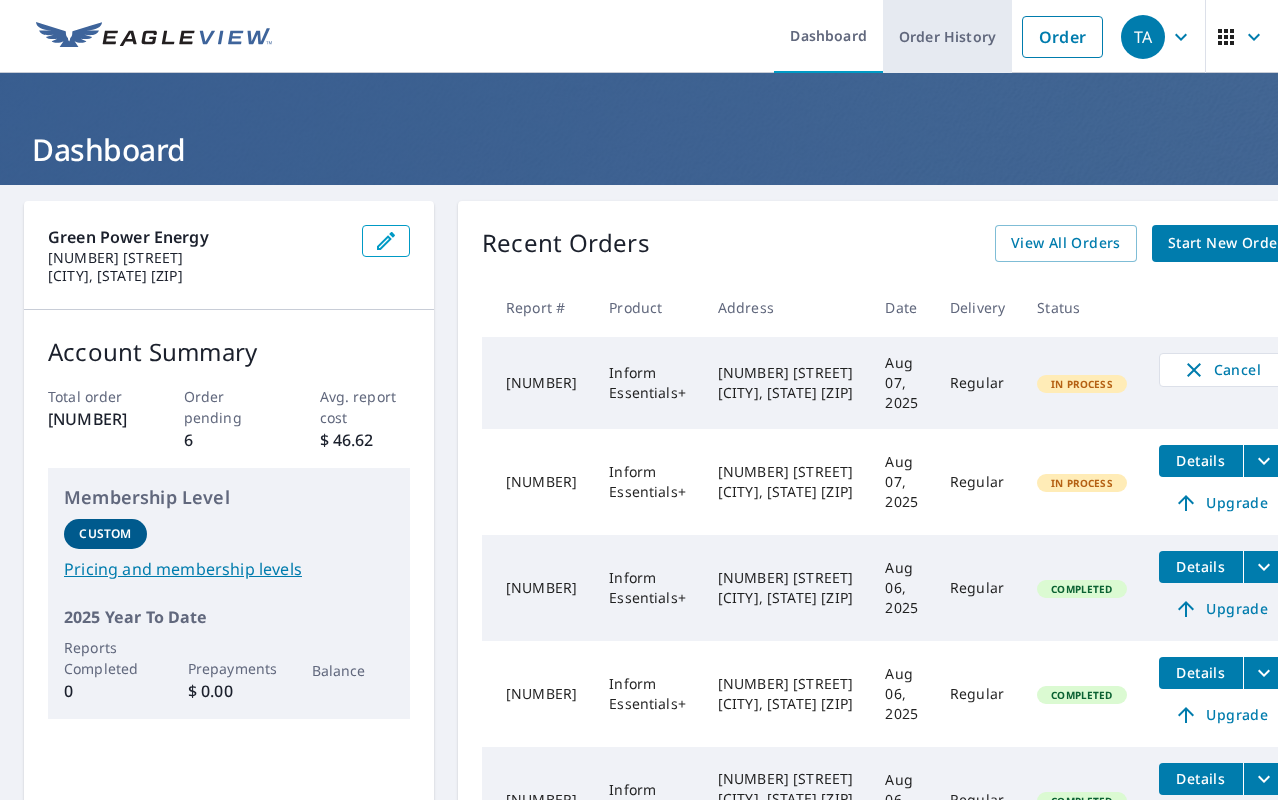 click on "Order History" at bounding box center (947, 36) 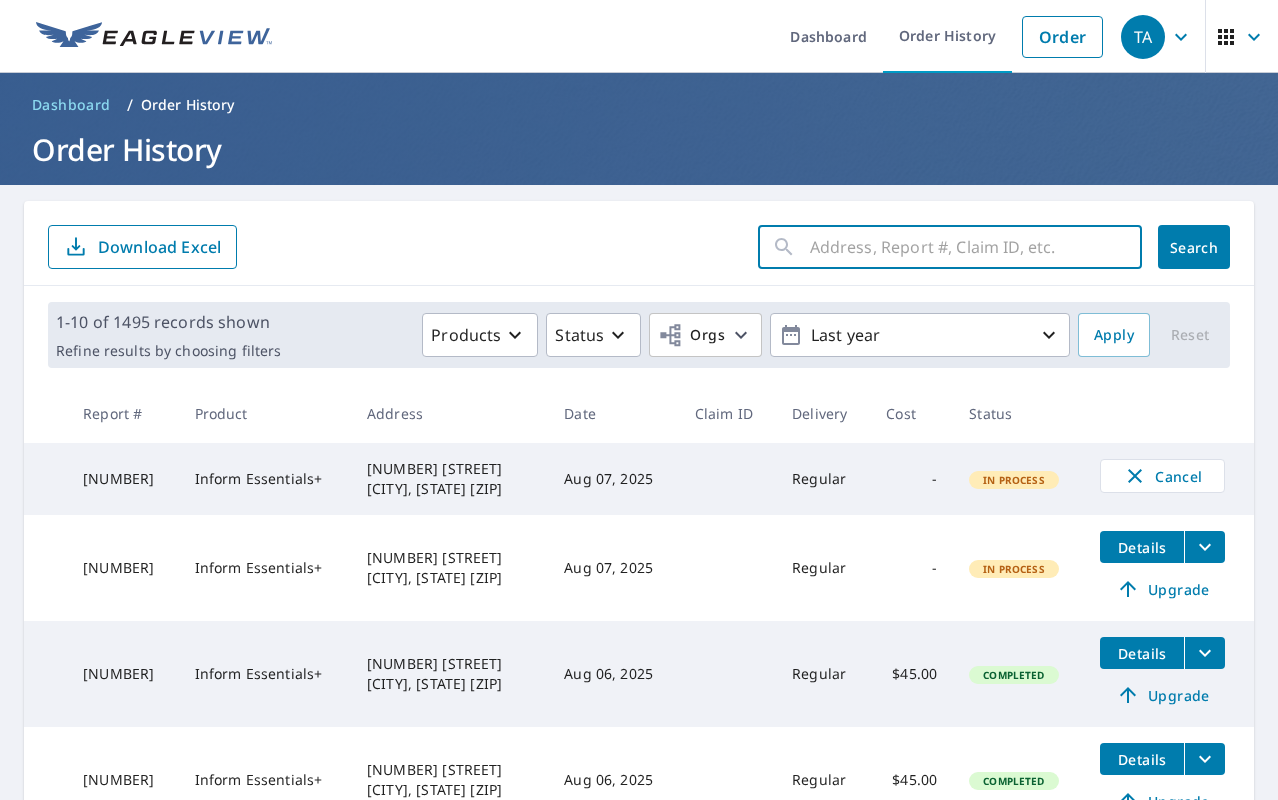 click at bounding box center [976, 247] 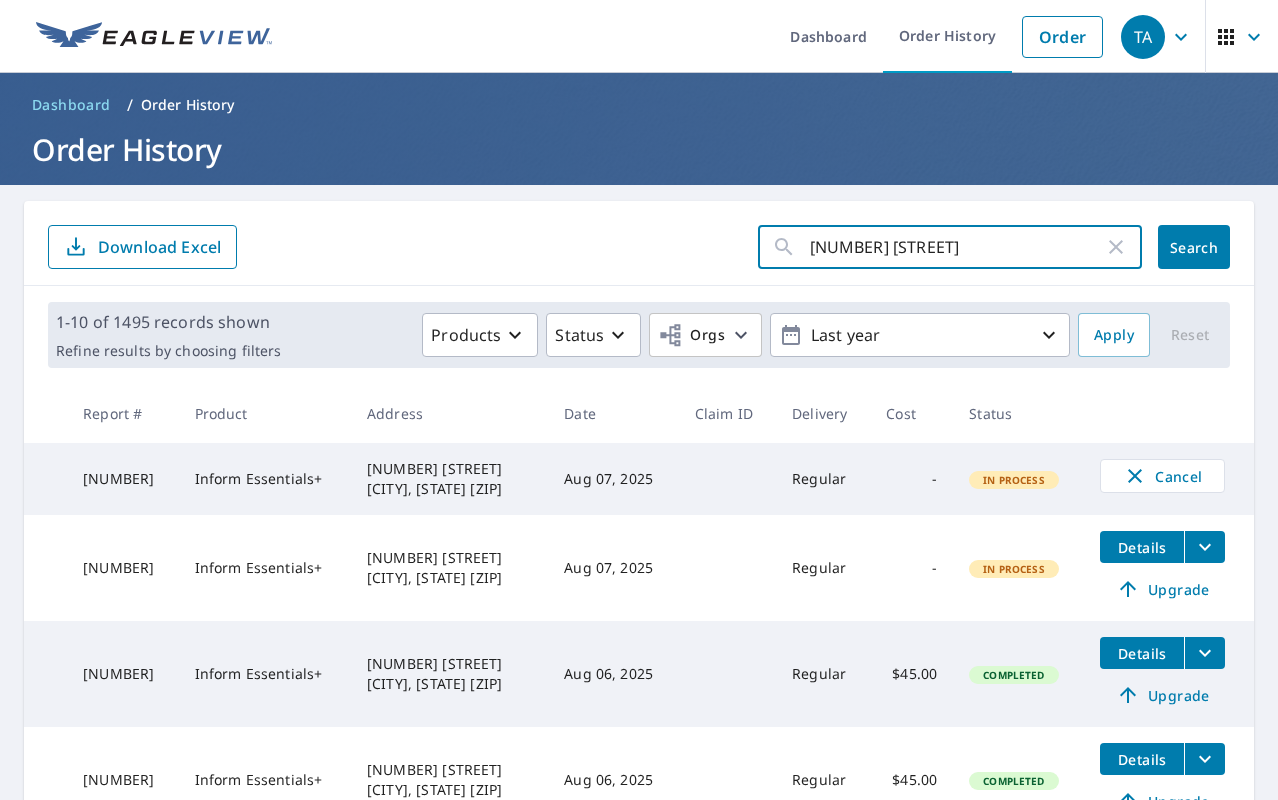 type on "12 troy" 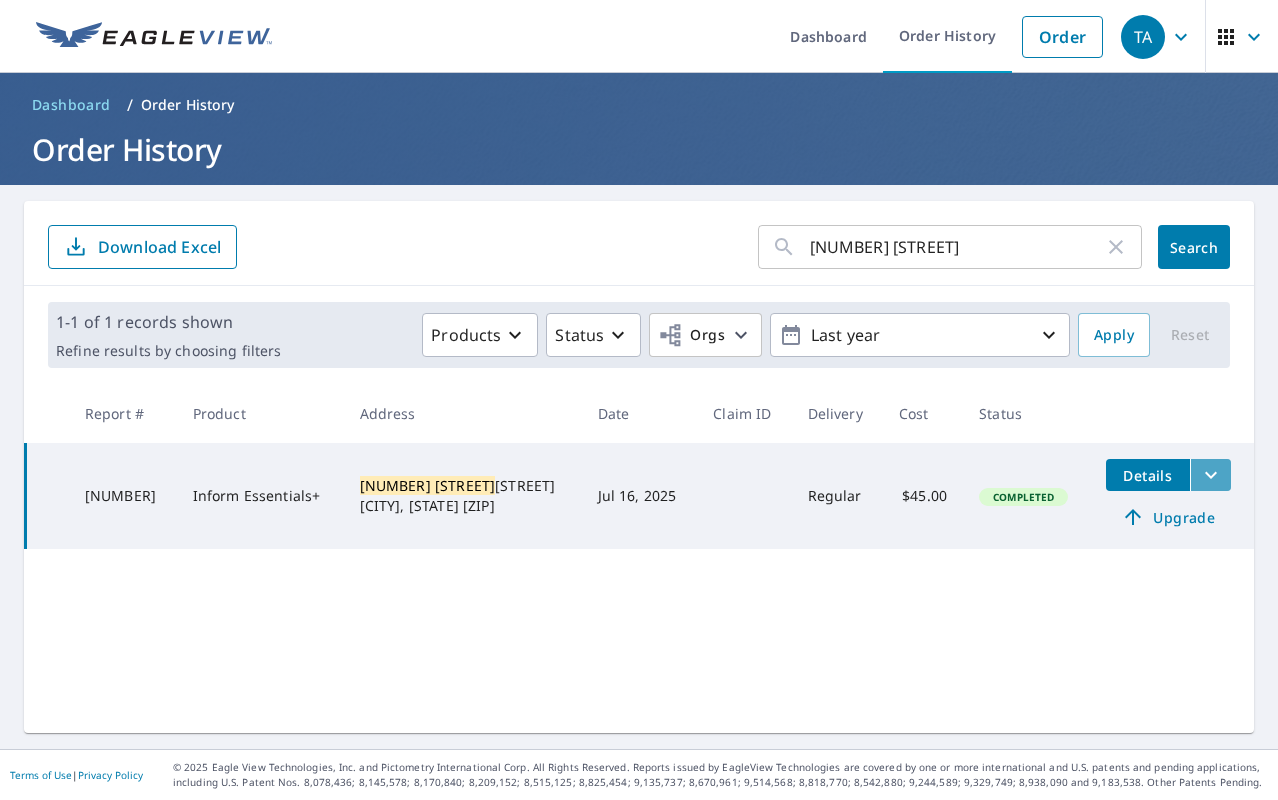 click 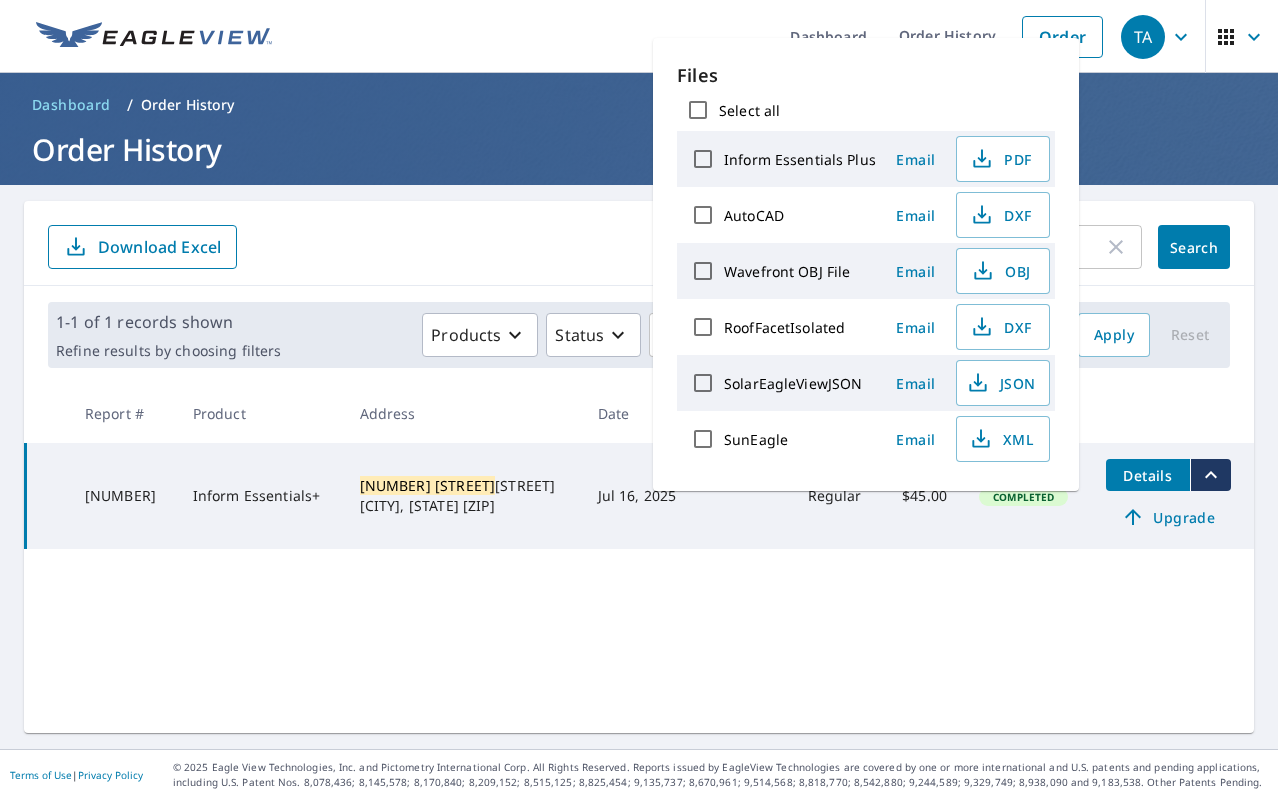 click on "Inform Essentials Plus" at bounding box center (800, 159) 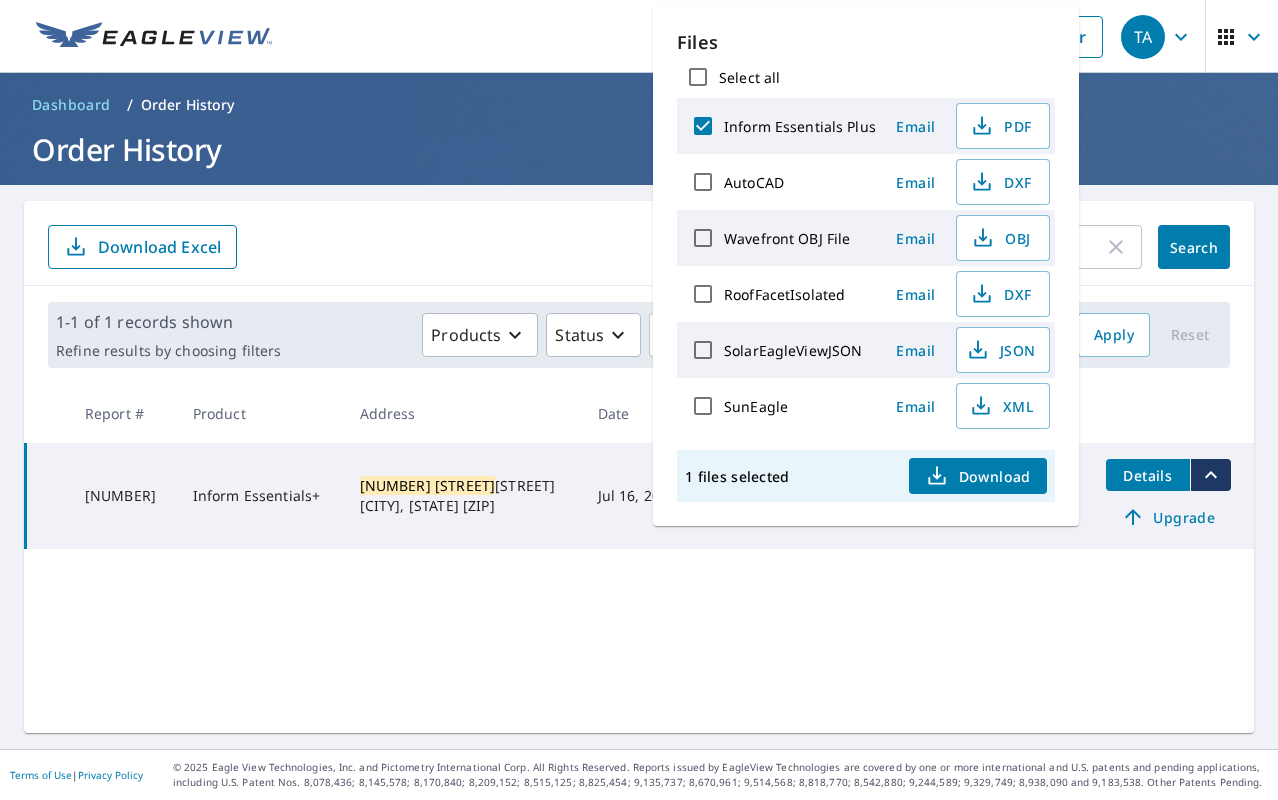 click on "RoofFacetIsolated" at bounding box center [703, 294] 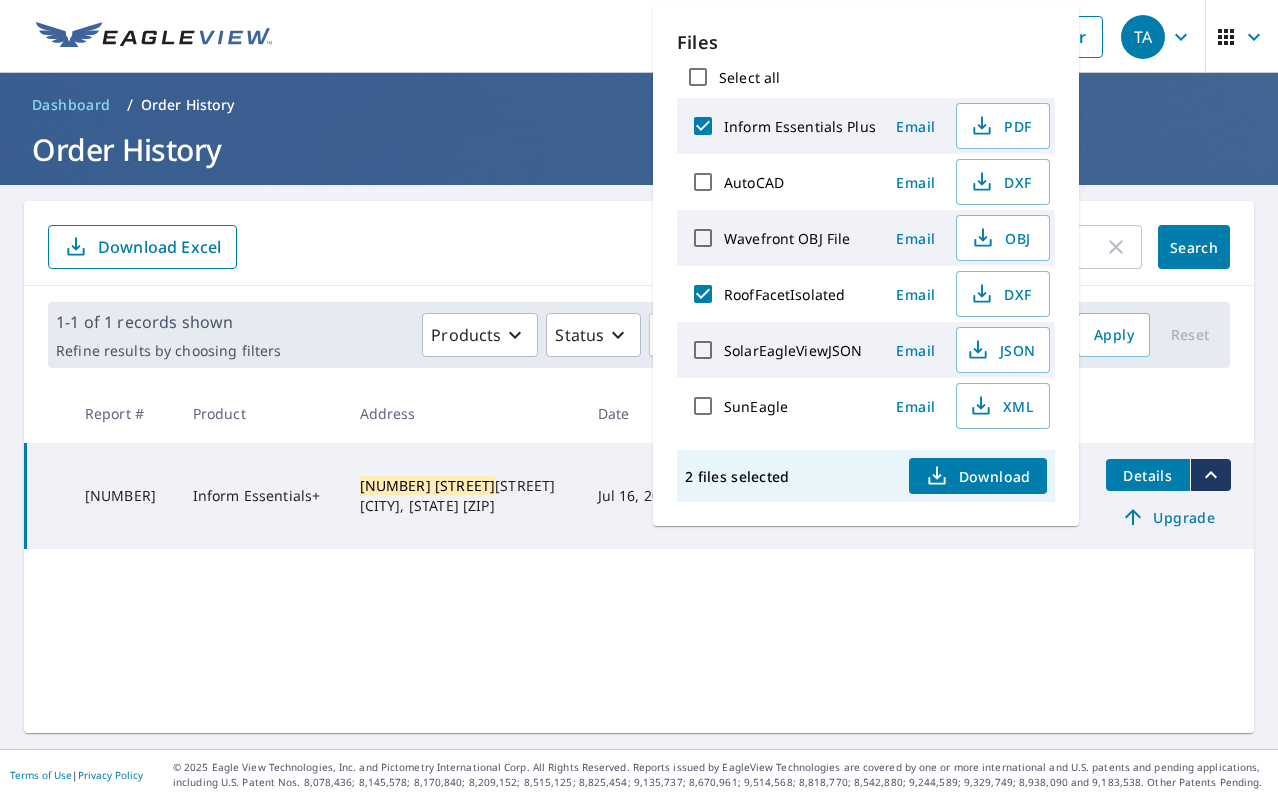 click on "Download" at bounding box center [978, 476] 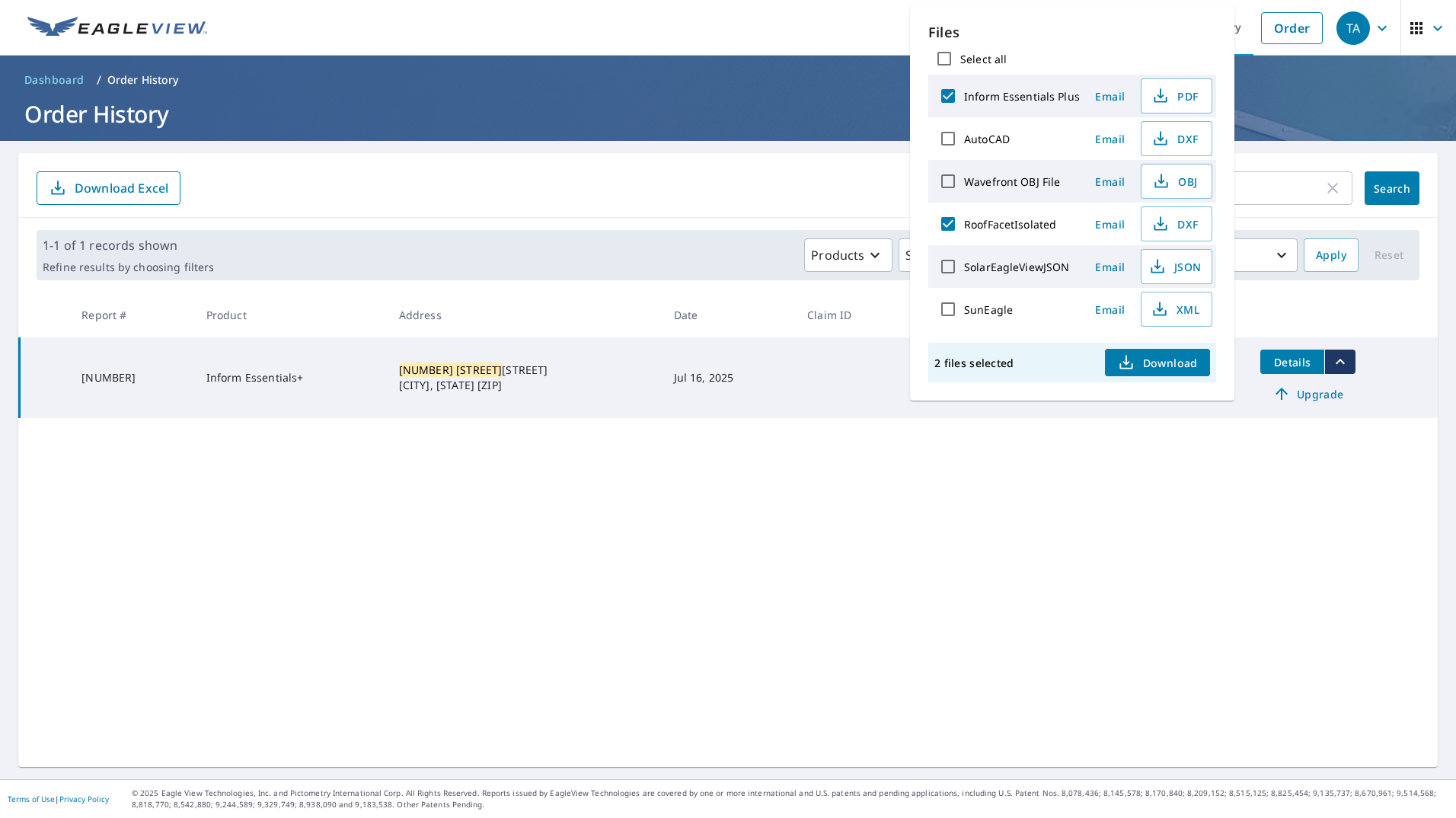 click on "12 troy ​ Search Download Excel" at bounding box center (728, 188) 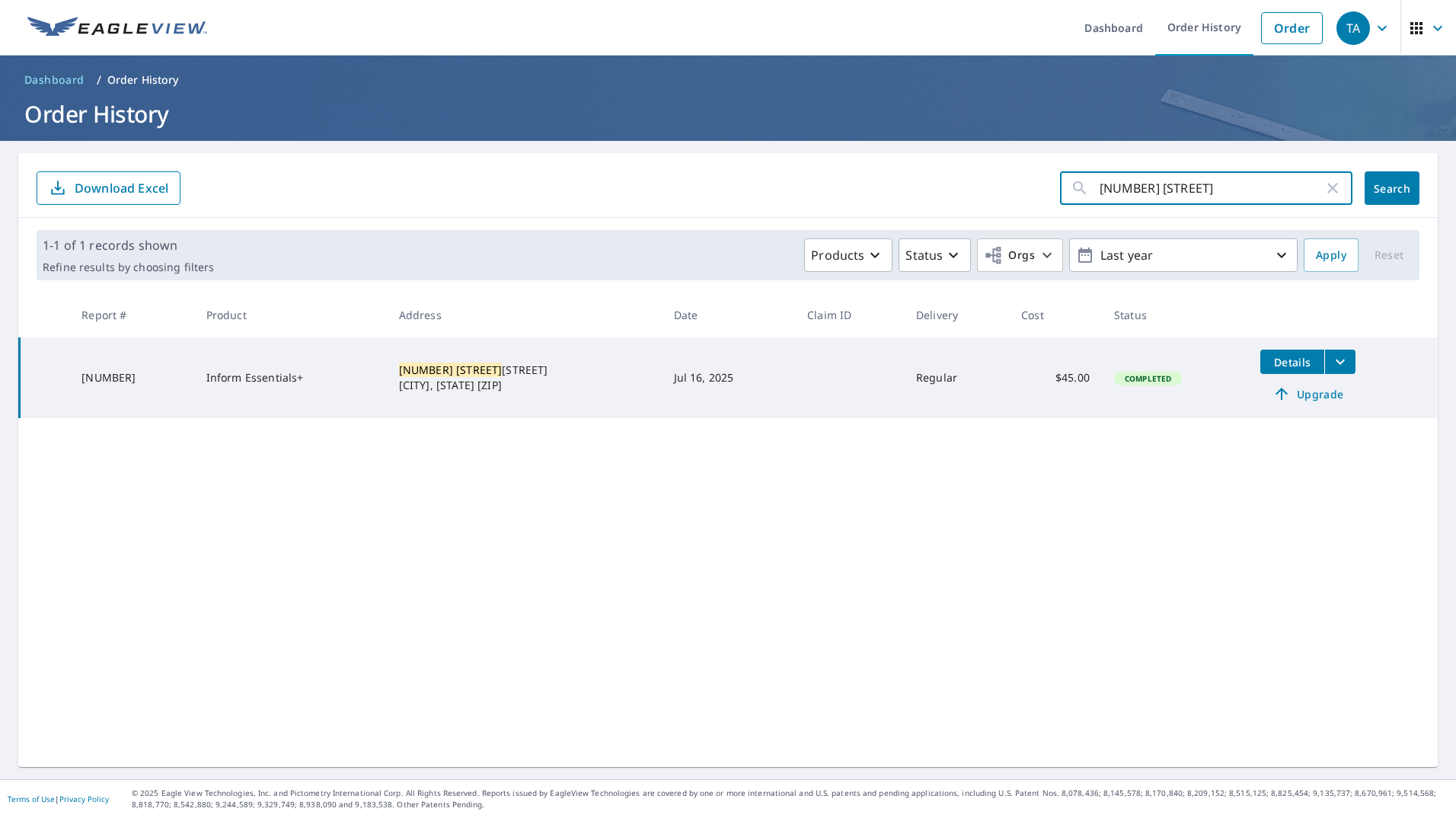 click on "12 troy" at bounding box center (1212, 188) 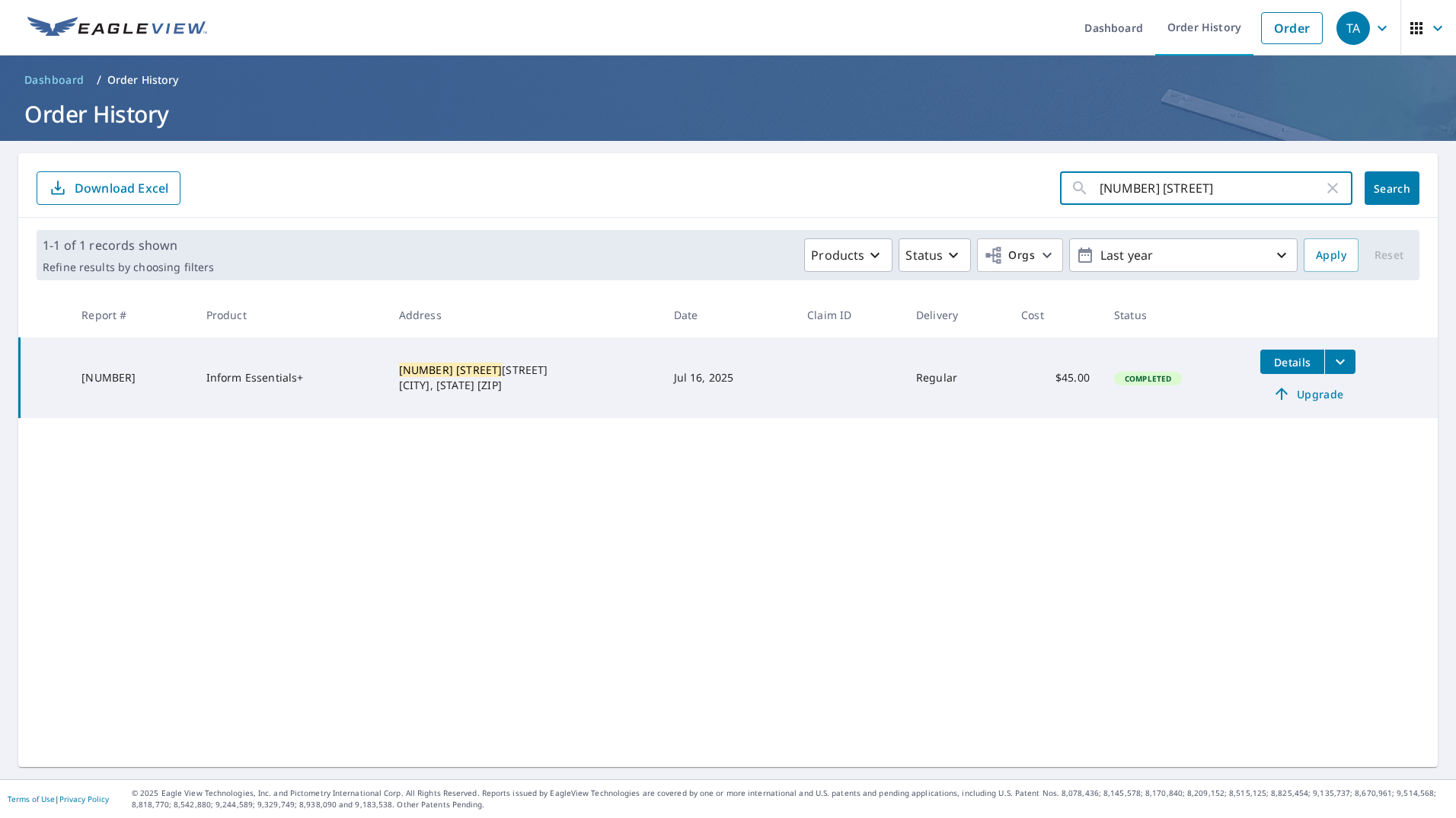 type on "1118 jefferson" 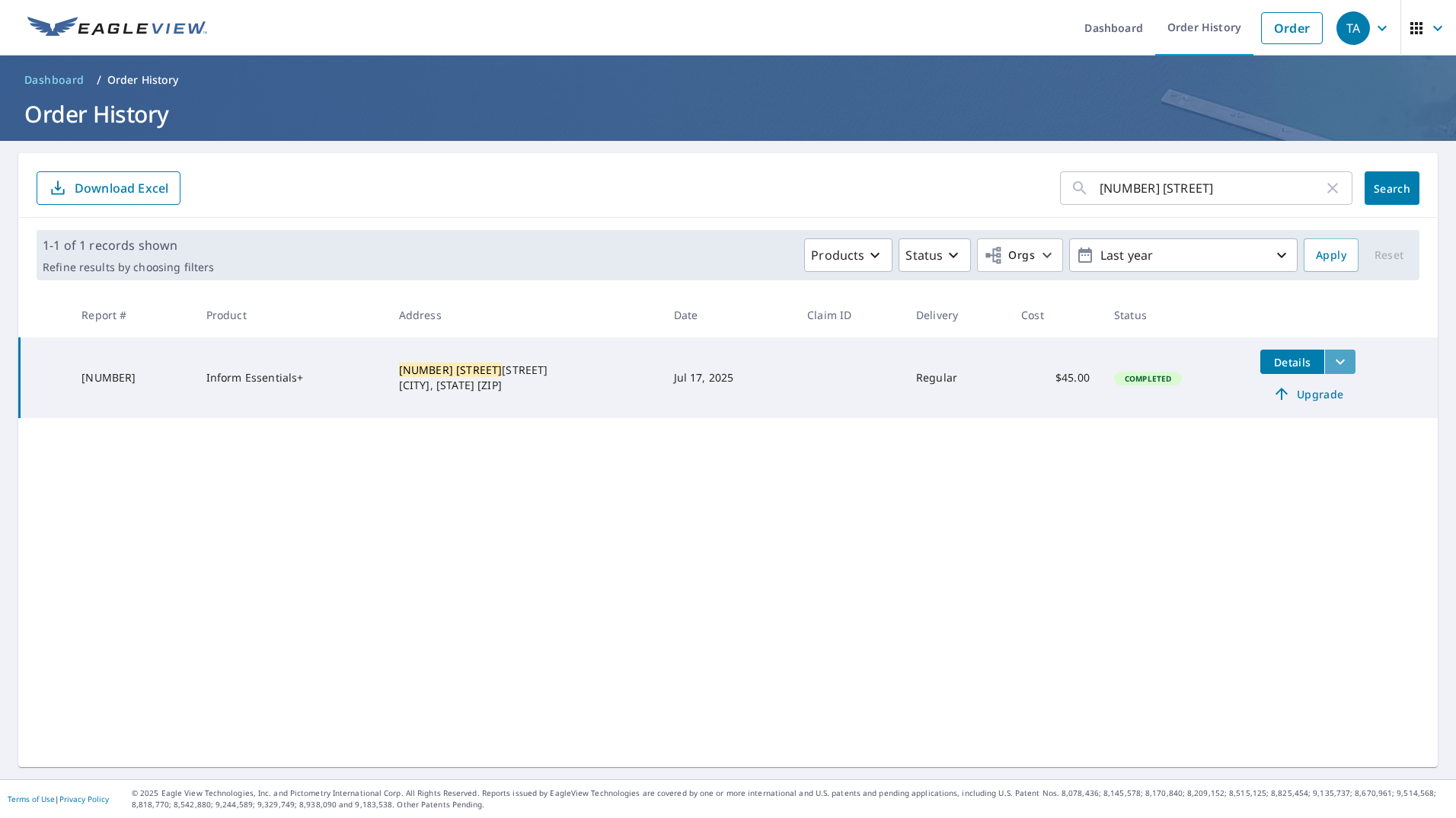 click 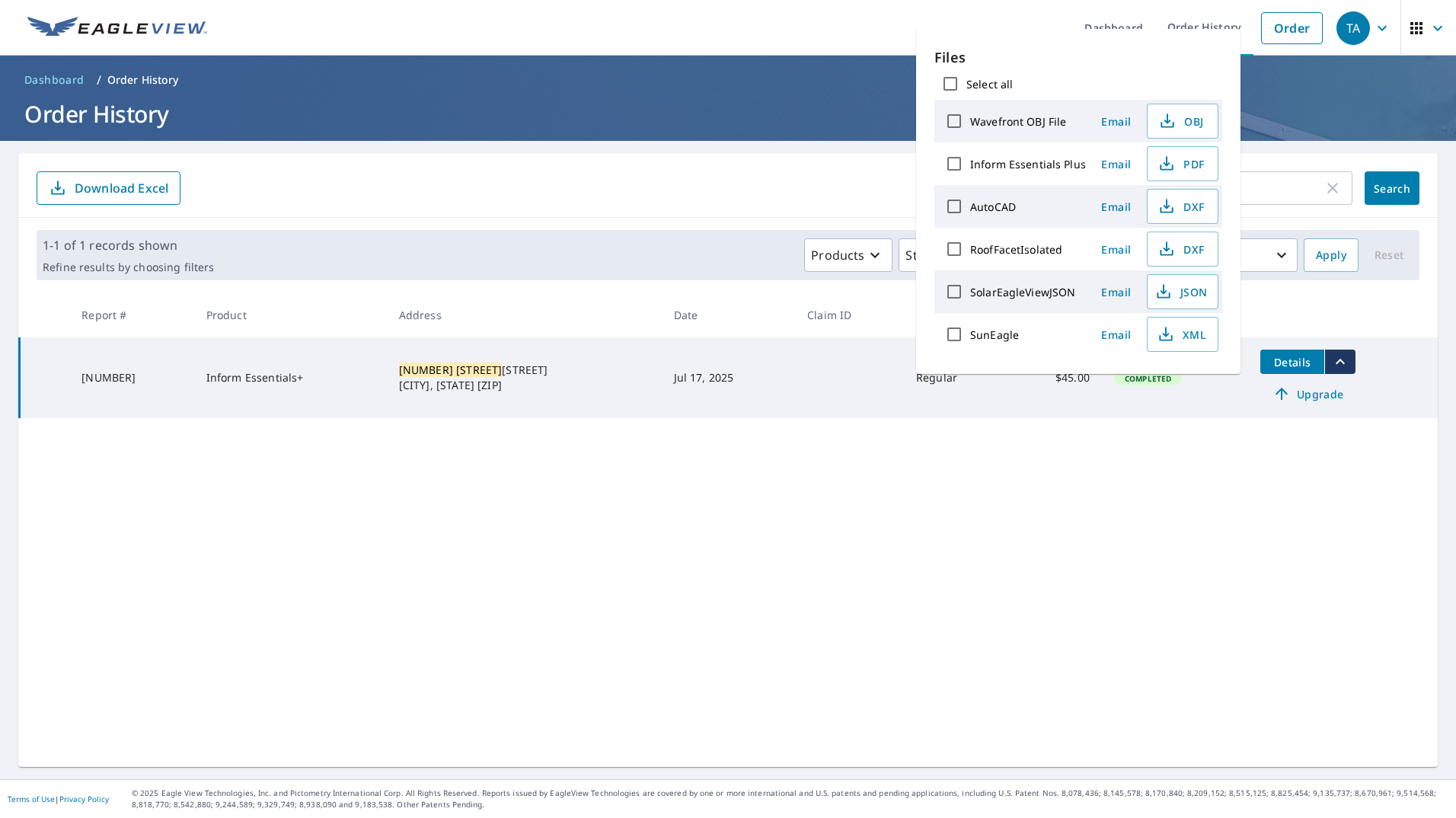 click on "Inform Essentials Plus" at bounding box center (1028, 164) 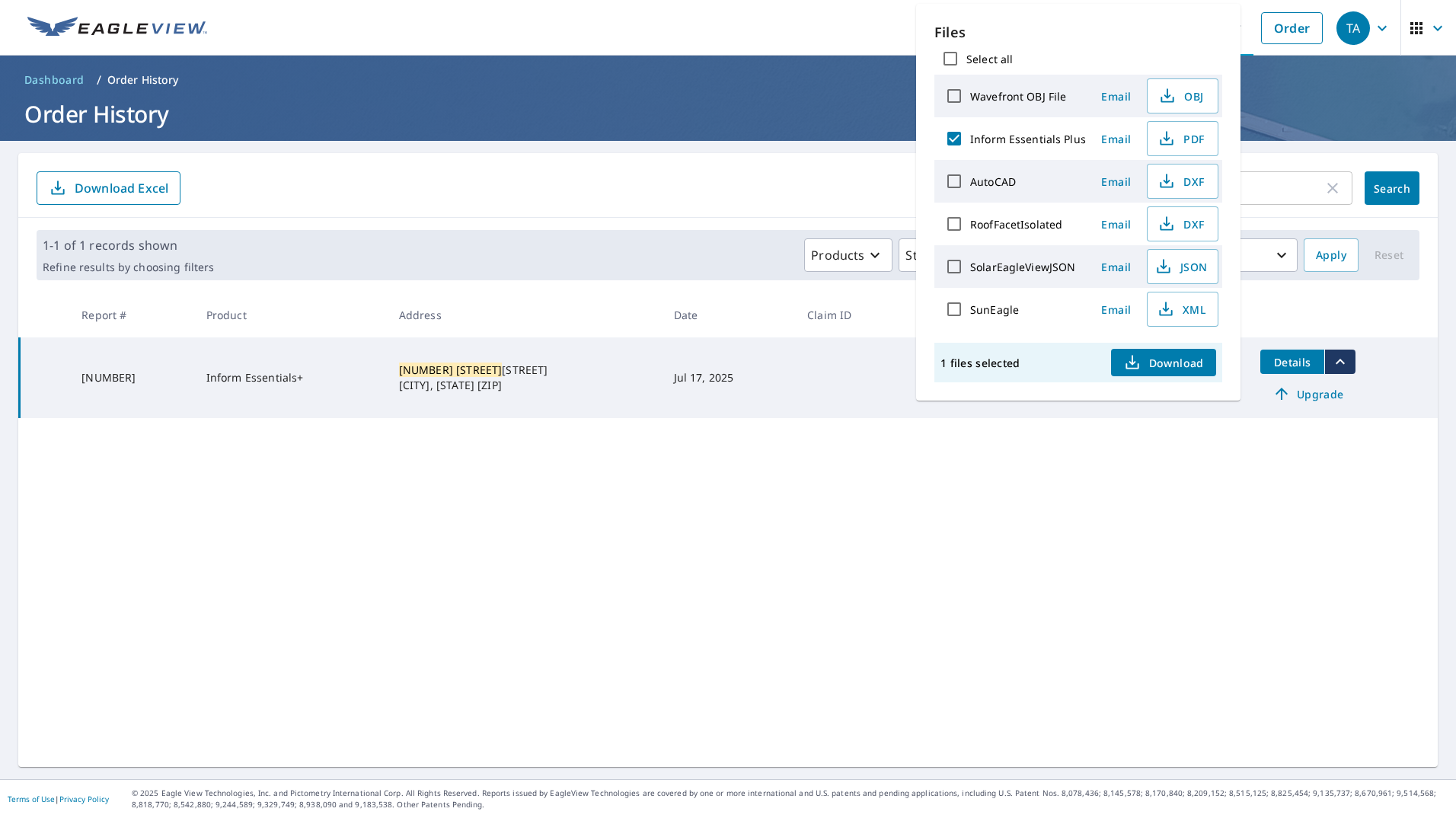 click on "RoofFacetIsolated" at bounding box center [1016, 224] 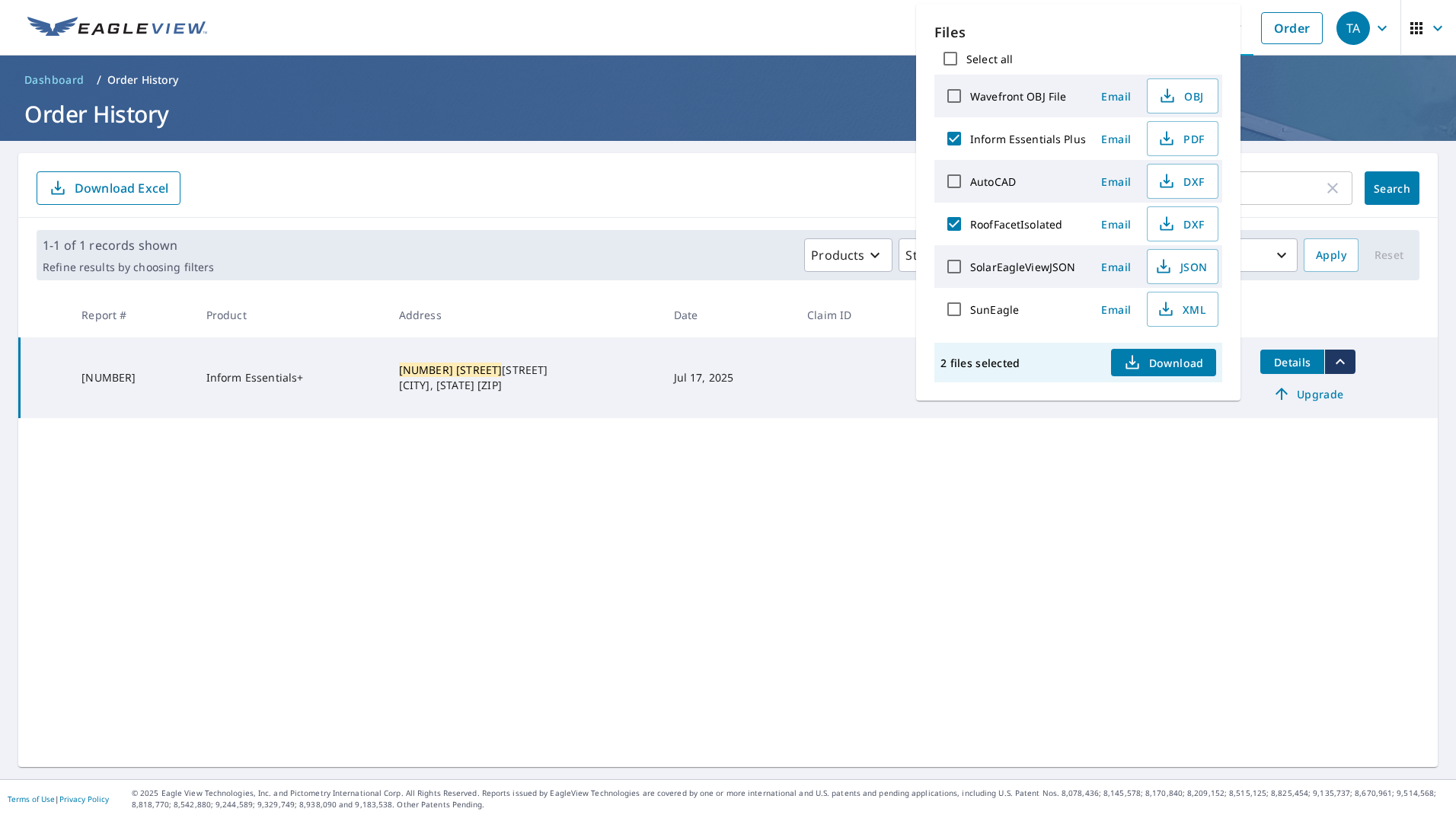 click on "Download" at bounding box center (1164, 363) 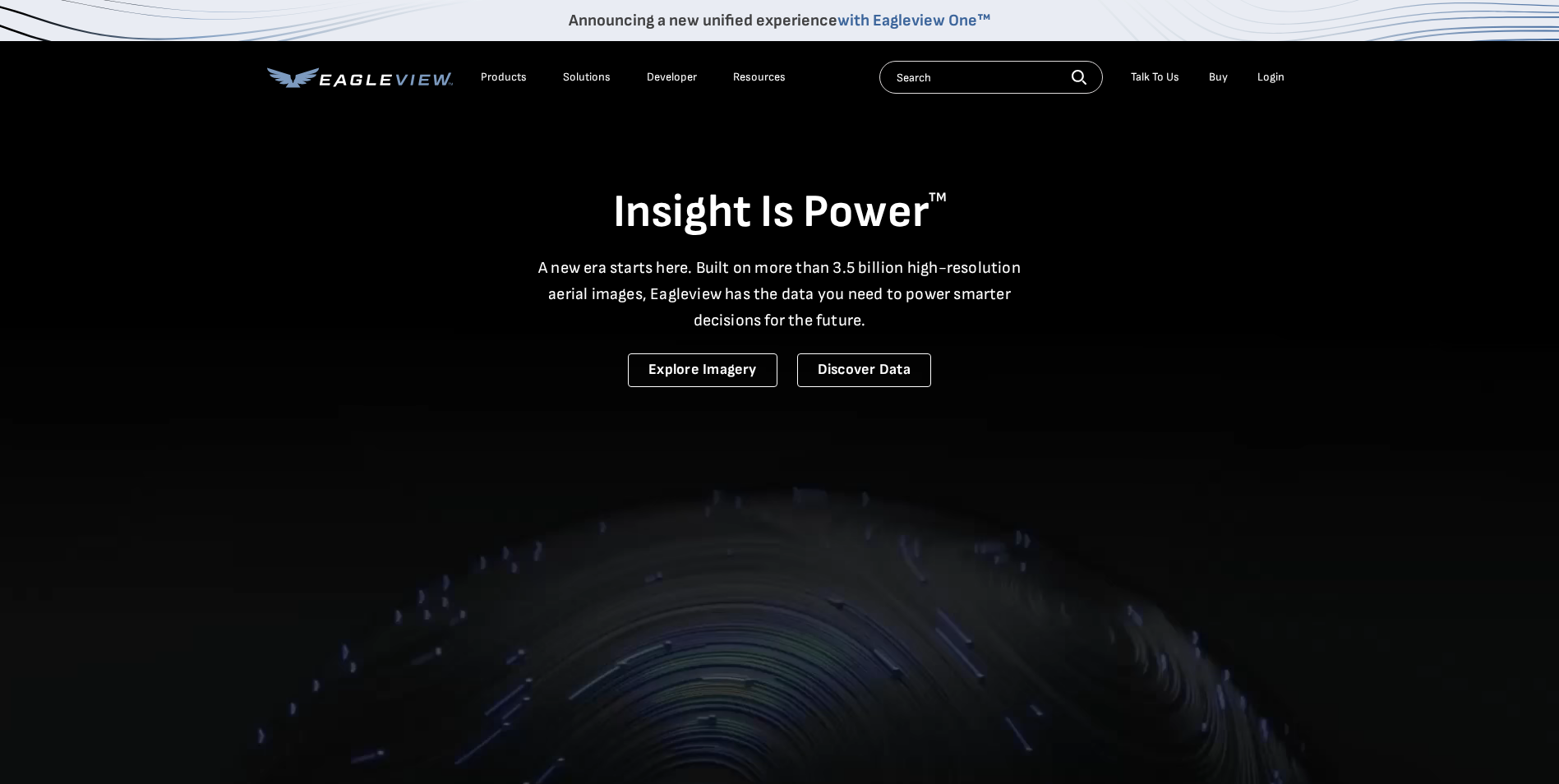 scroll, scrollTop: 0, scrollLeft: 0, axis: both 